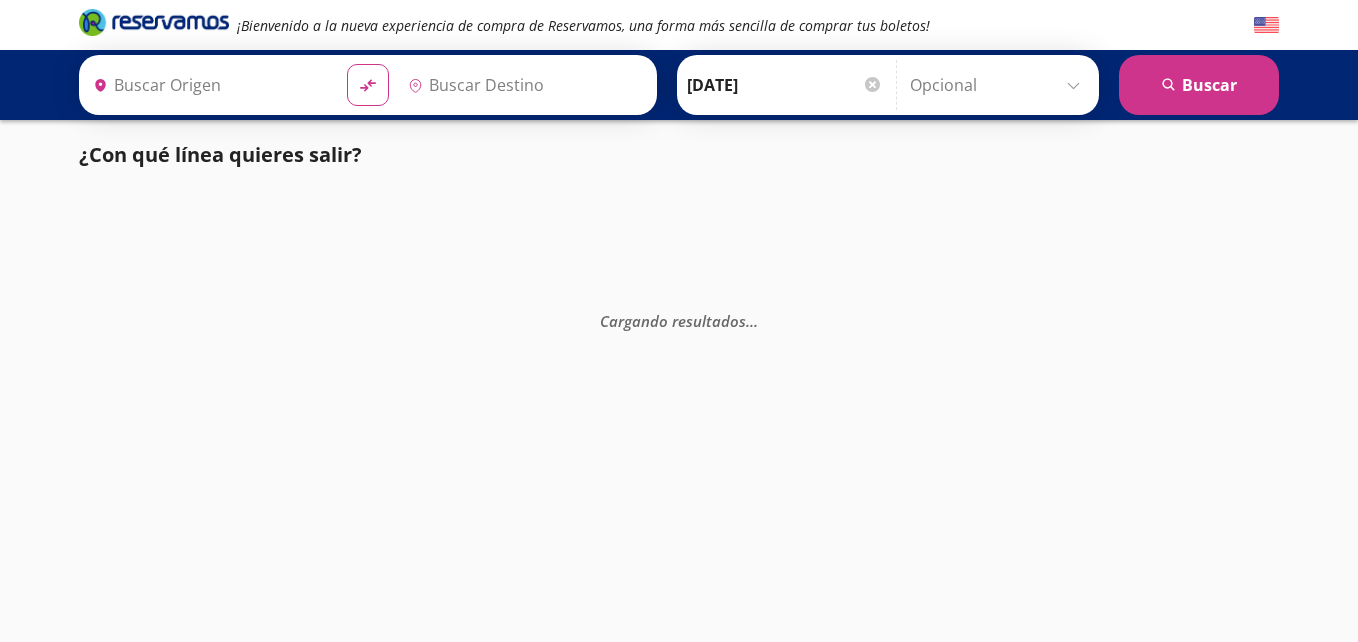 type on "[GEOGRAPHIC_DATA], [GEOGRAPHIC_DATA]" 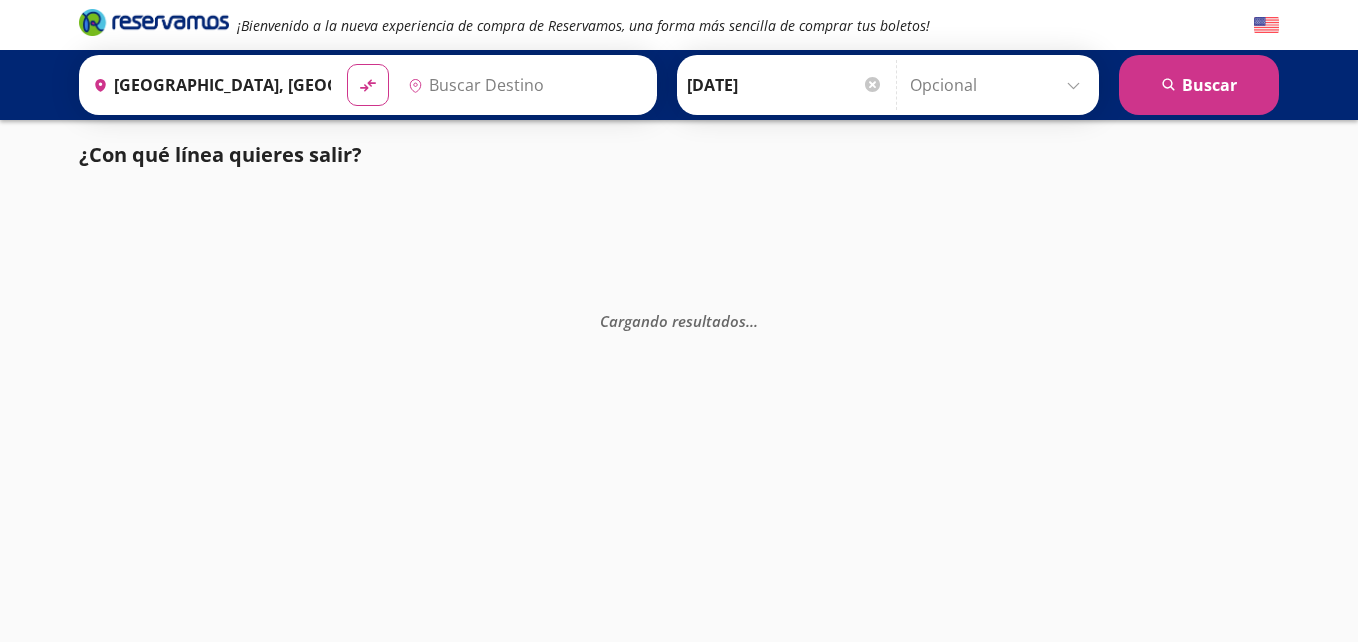 type on "[GEOGRAPHIC_DATA], [GEOGRAPHIC_DATA]" 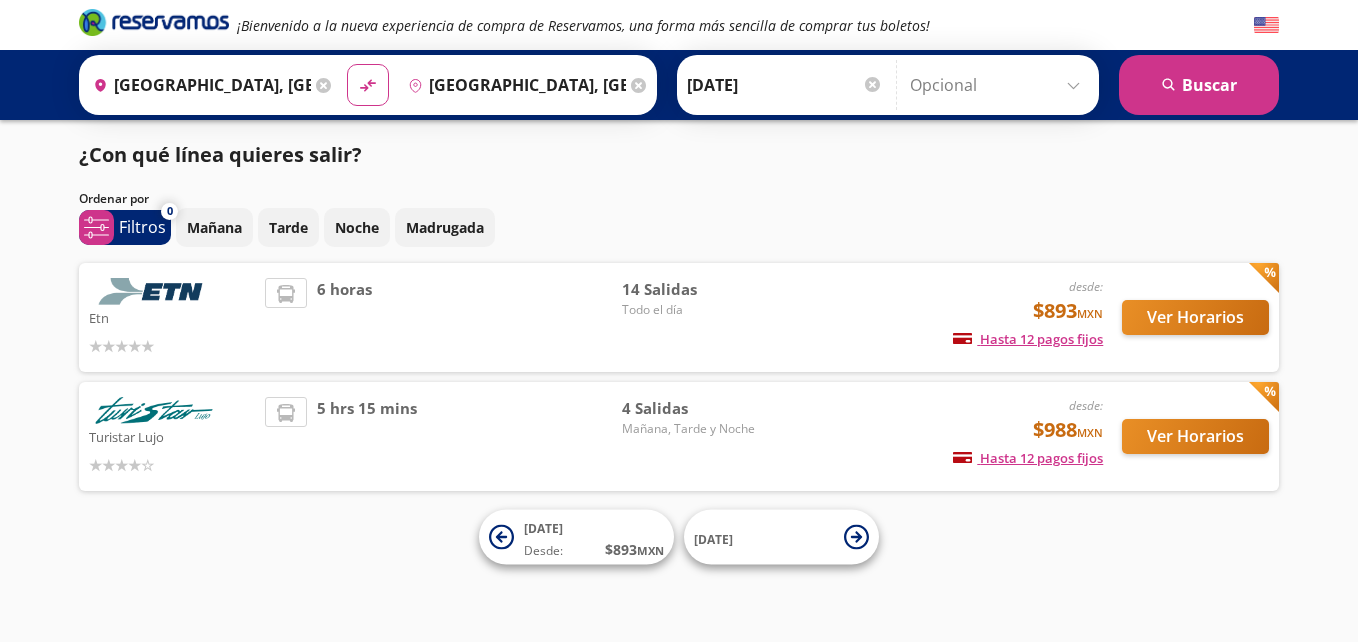 scroll, scrollTop: 0, scrollLeft: 0, axis: both 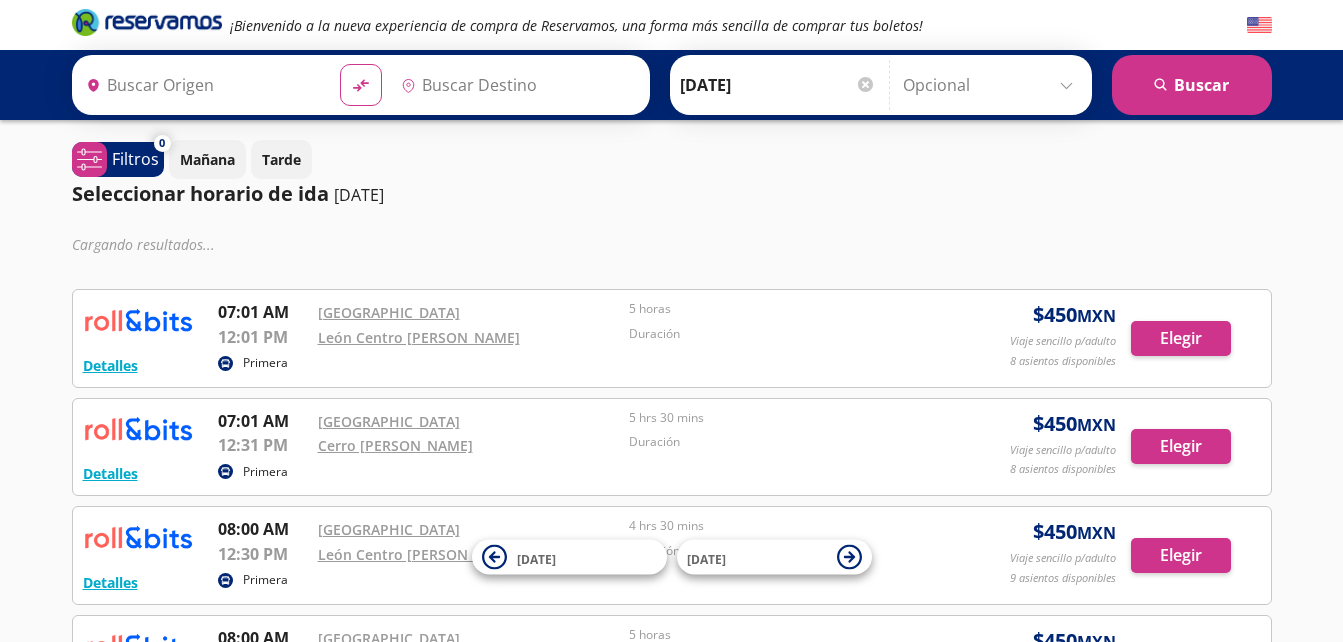 type on "[GEOGRAPHIC_DATA], [GEOGRAPHIC_DATA]" 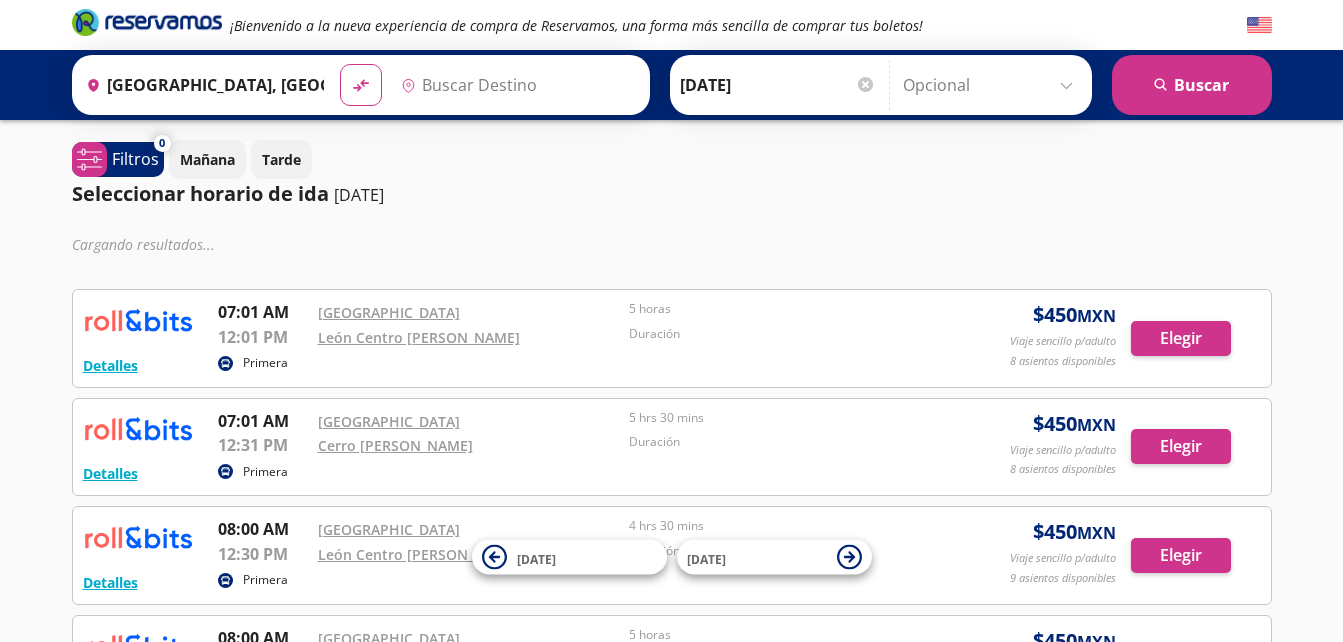 scroll, scrollTop: 0, scrollLeft: 0, axis: both 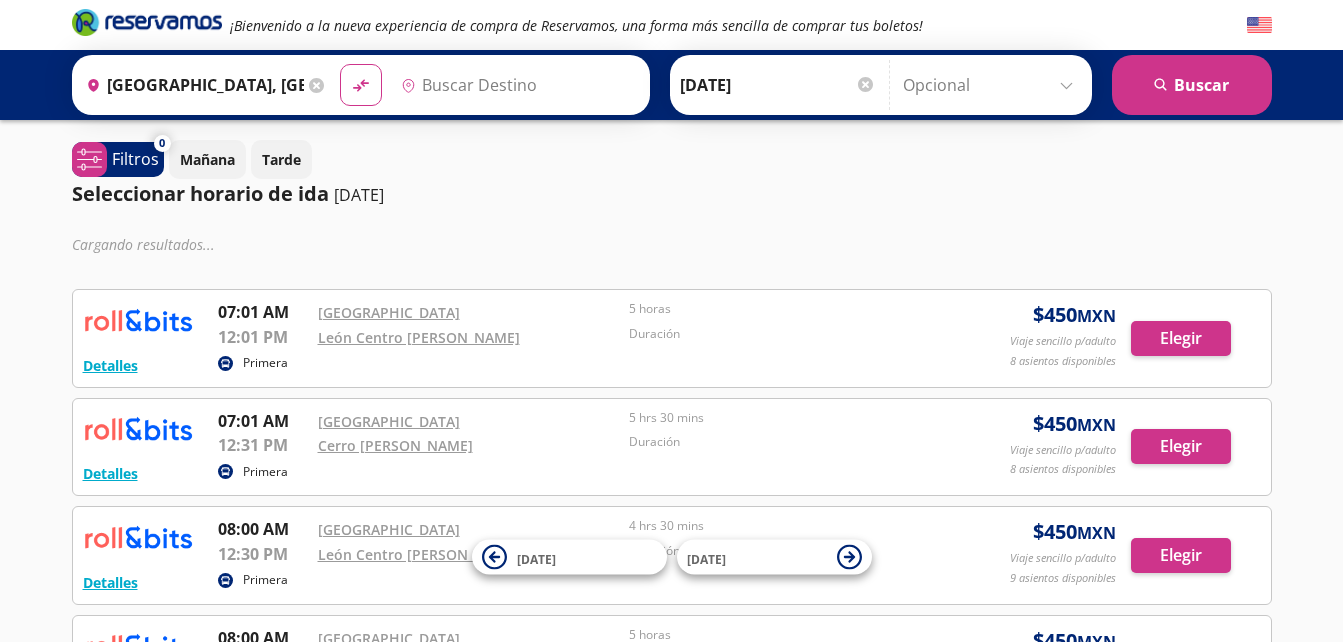 type on "[GEOGRAPHIC_DATA], [GEOGRAPHIC_DATA]" 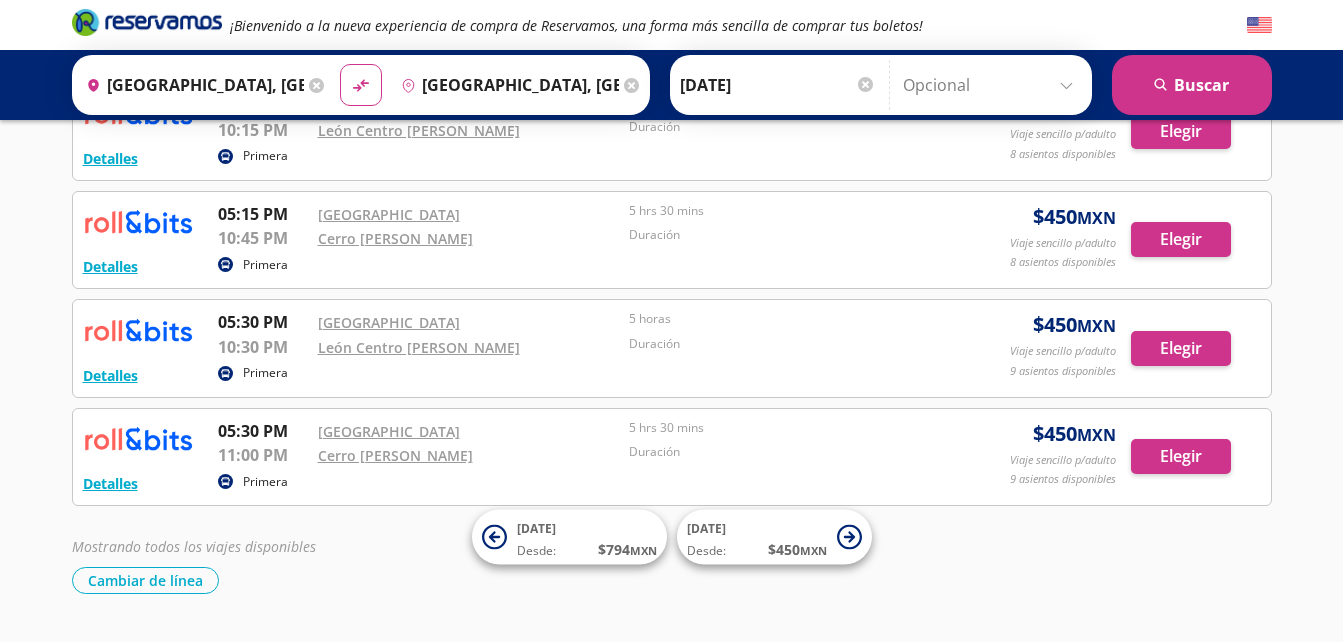 scroll, scrollTop: 2153, scrollLeft: 0, axis: vertical 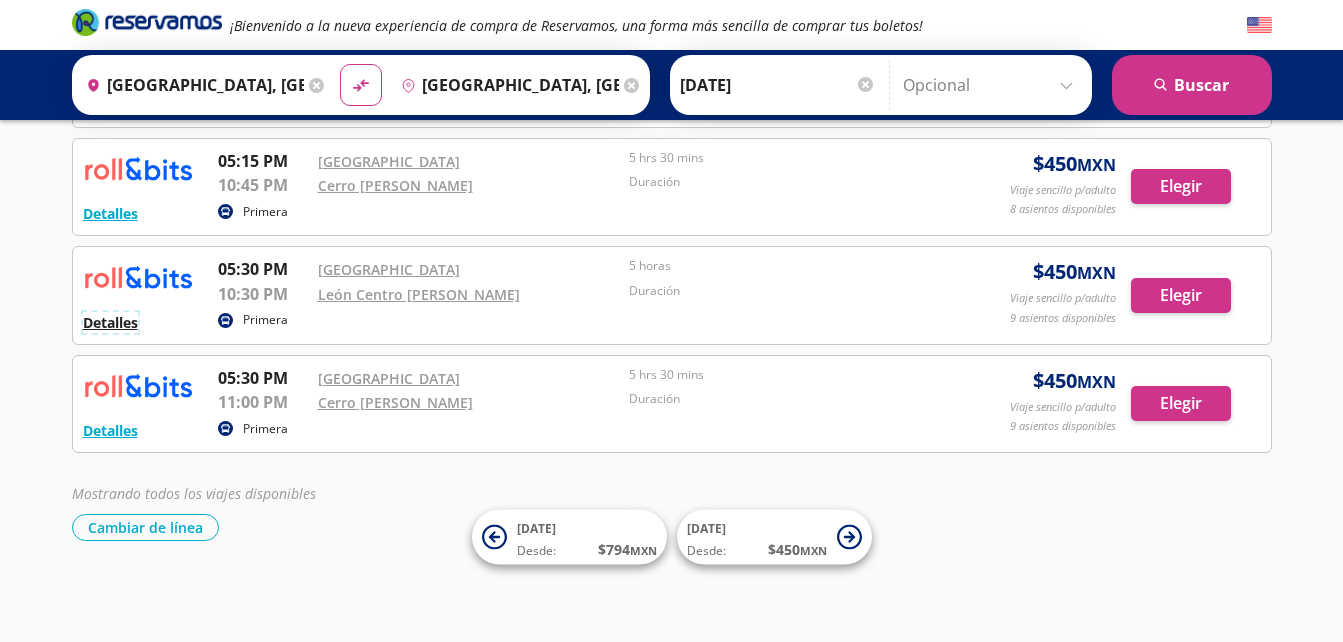 click on "Detalles" at bounding box center (110, 322) 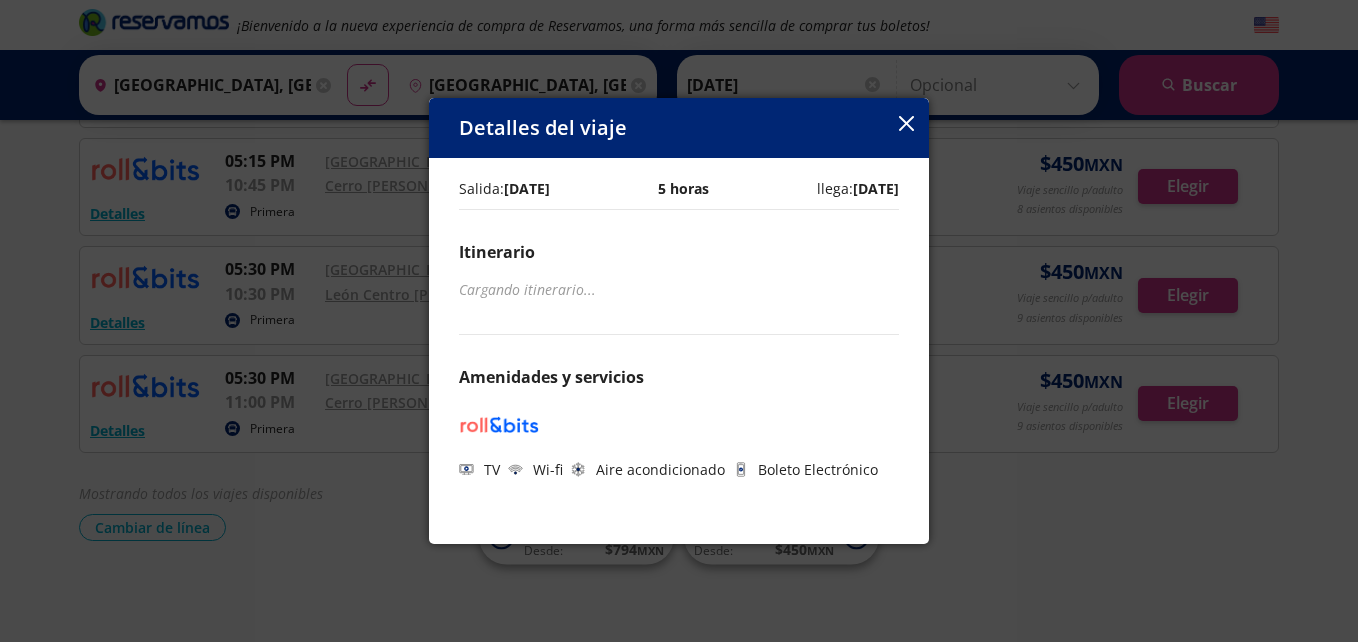 click 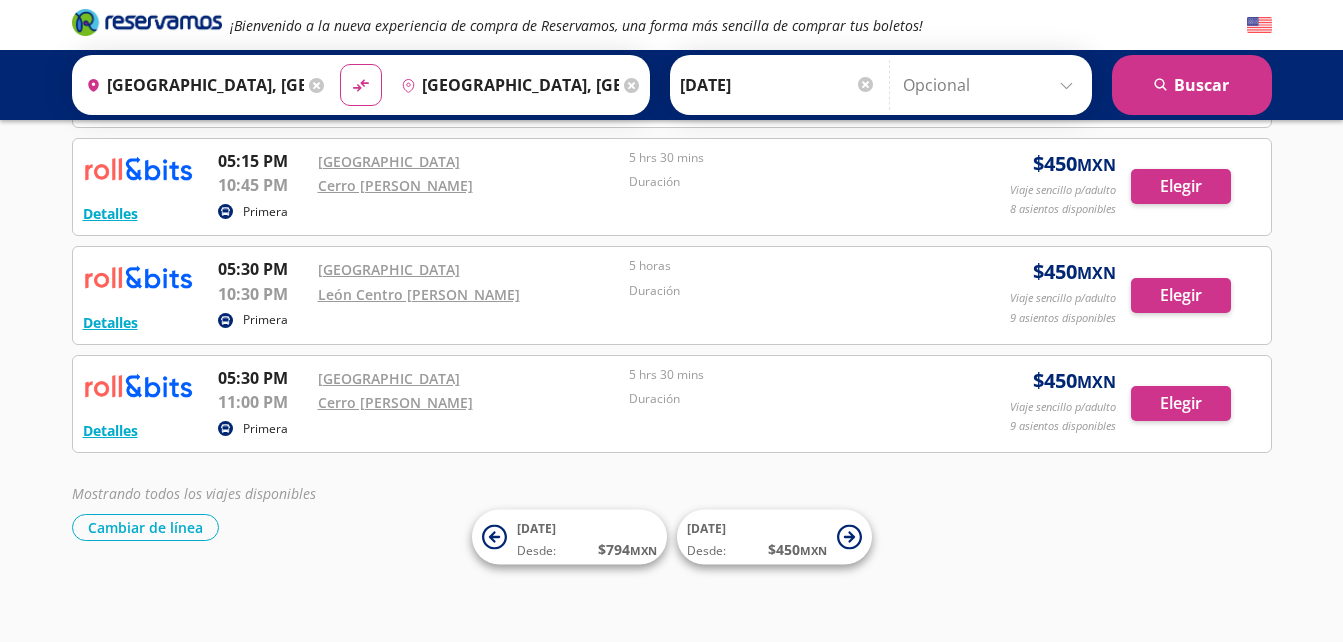 drag, startPoint x: 802, startPoint y: 78, endPoint x: 812, endPoint y: 131, distance: 53.935146 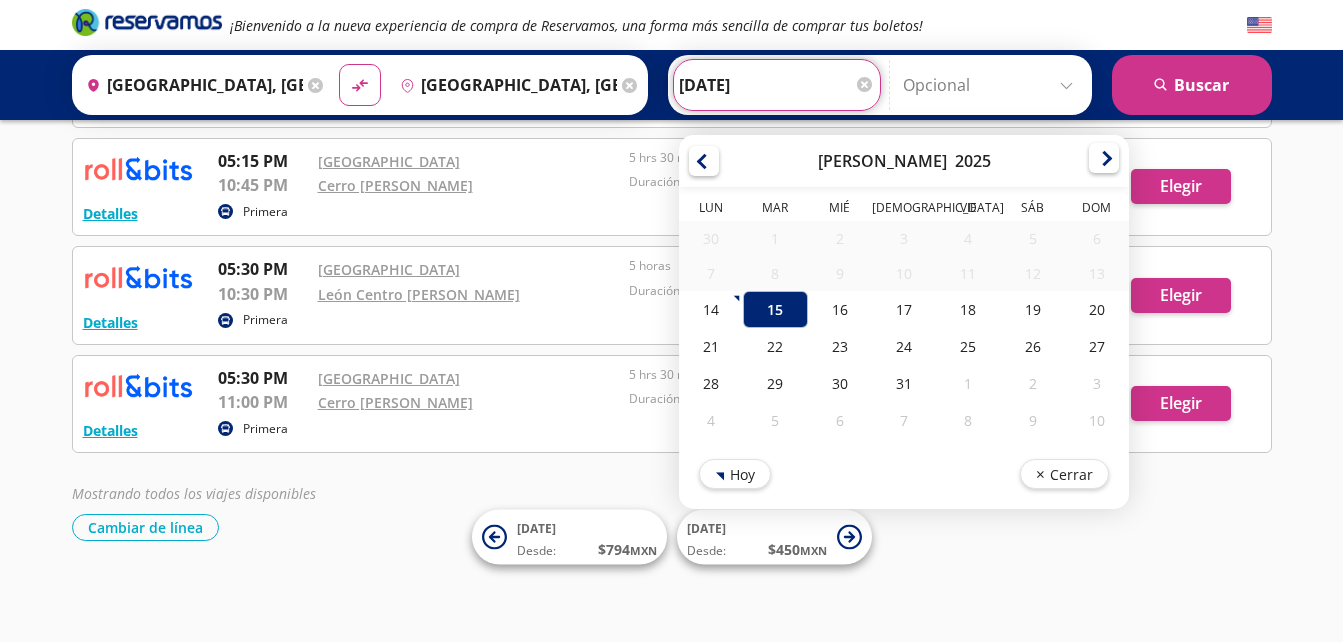 click at bounding box center (1104, 158) 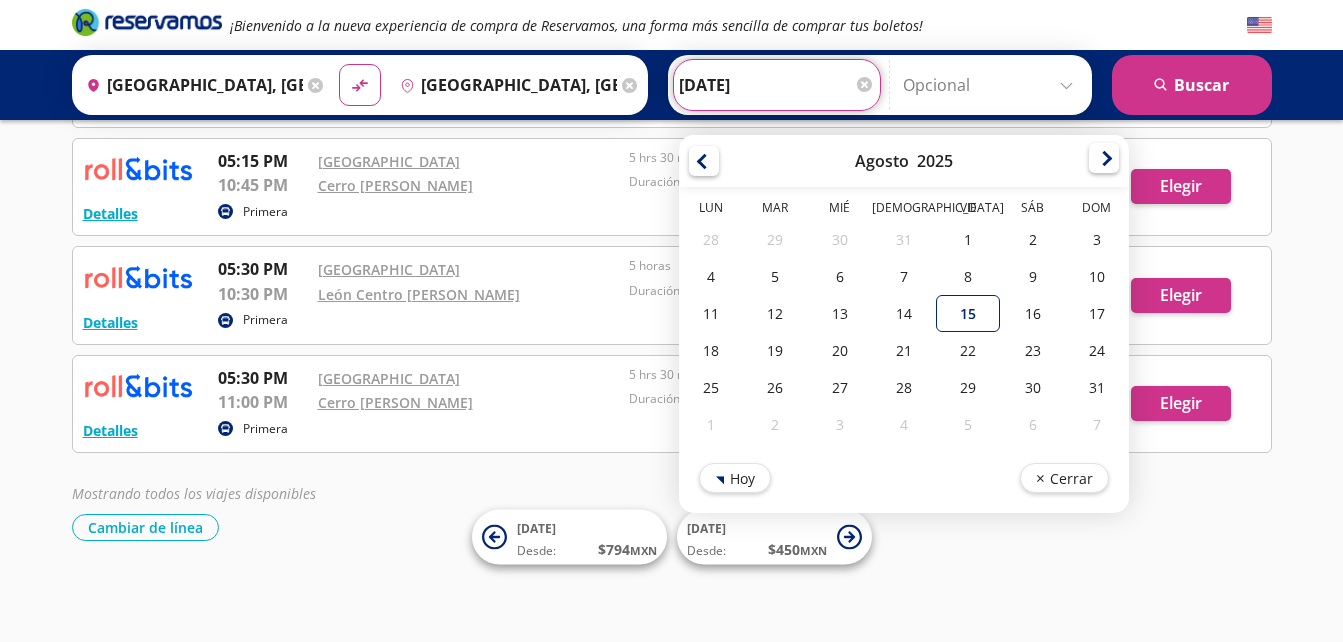 click at bounding box center [1104, 158] 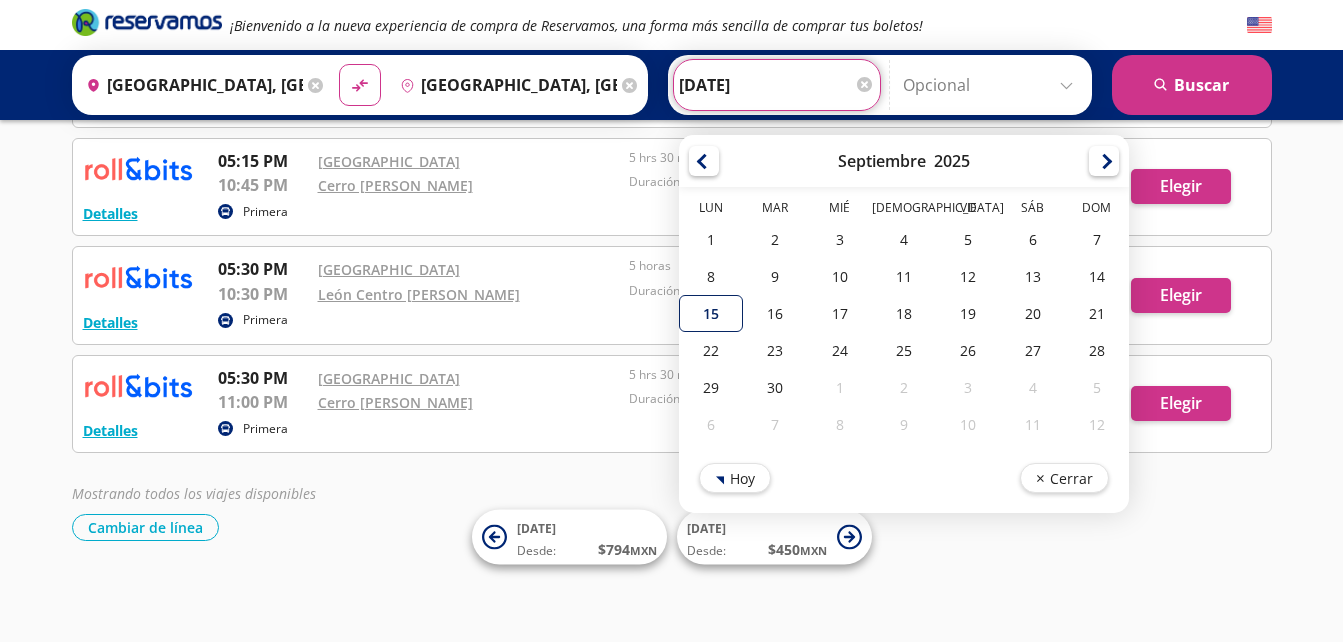 click on "15" at bounding box center (711, 313) 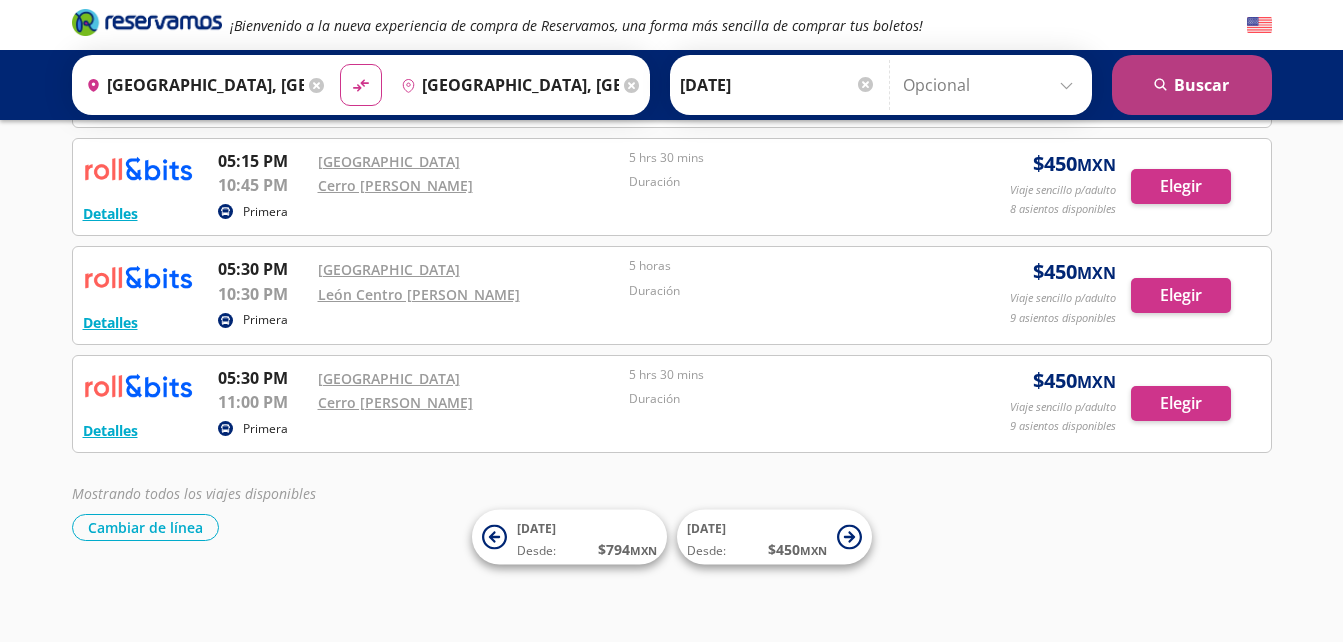 click on "search" 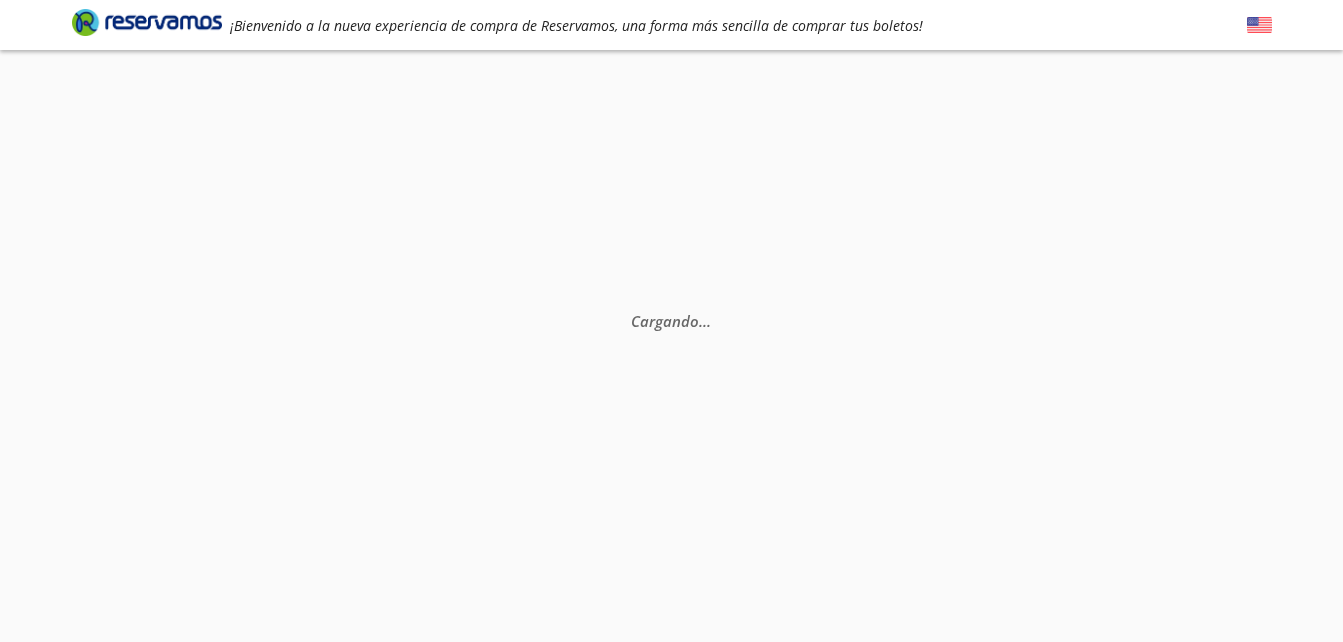 scroll, scrollTop: 0, scrollLeft: 0, axis: both 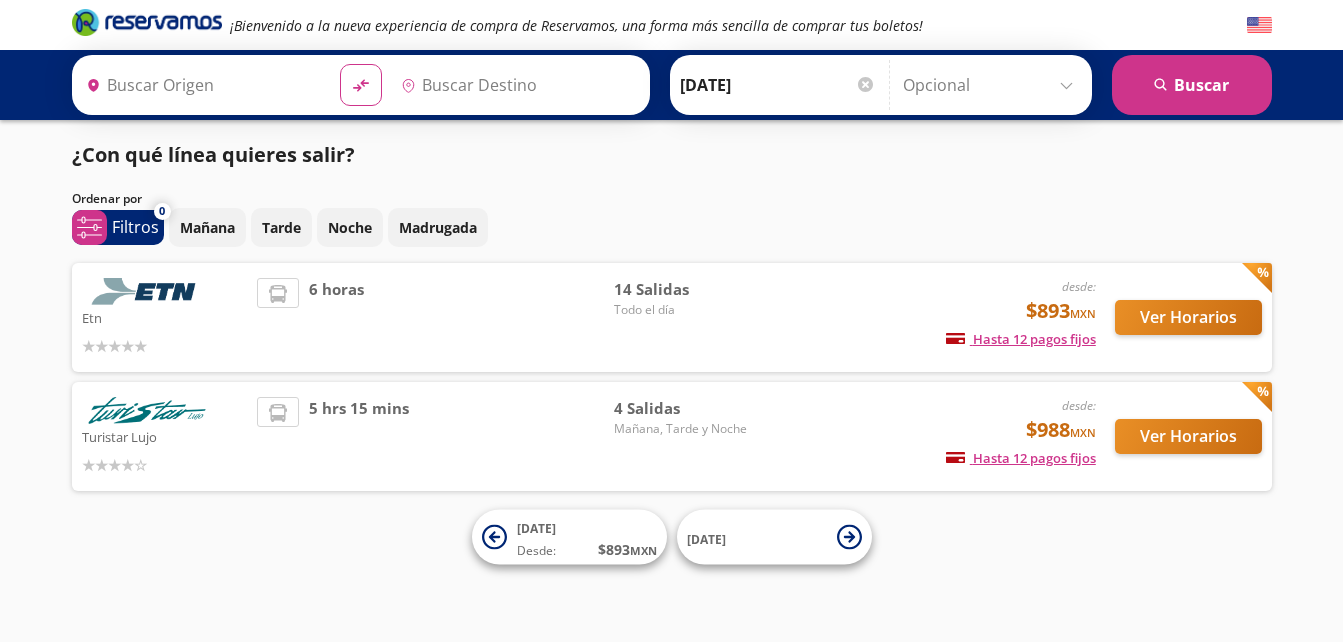 type on "[GEOGRAPHIC_DATA], [GEOGRAPHIC_DATA]" 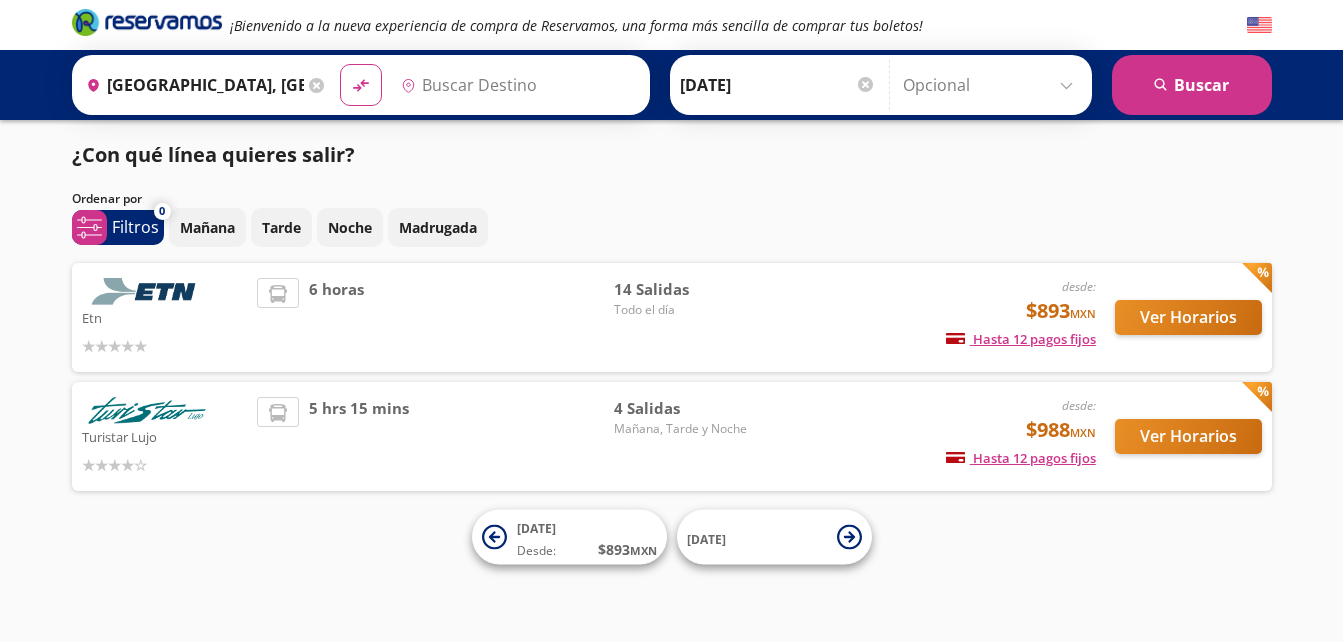 type on "[GEOGRAPHIC_DATA], [GEOGRAPHIC_DATA]" 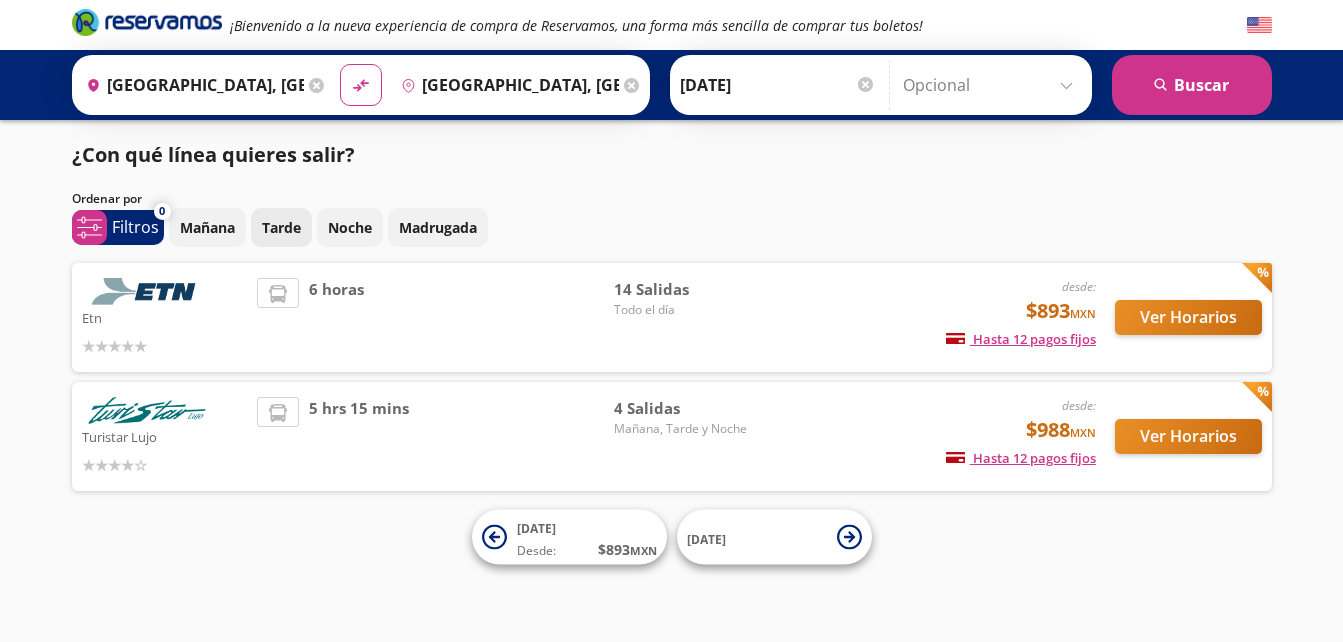 click on "Tarde" at bounding box center (281, 227) 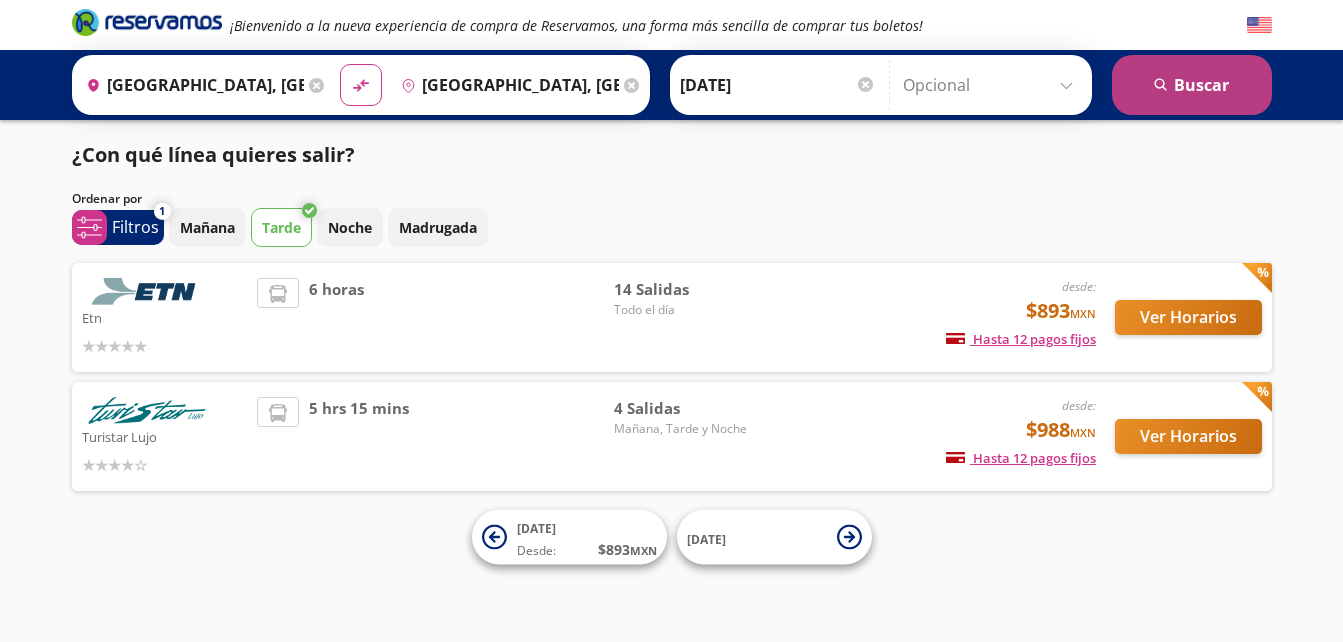 click on "search
Buscar" at bounding box center [1192, 85] 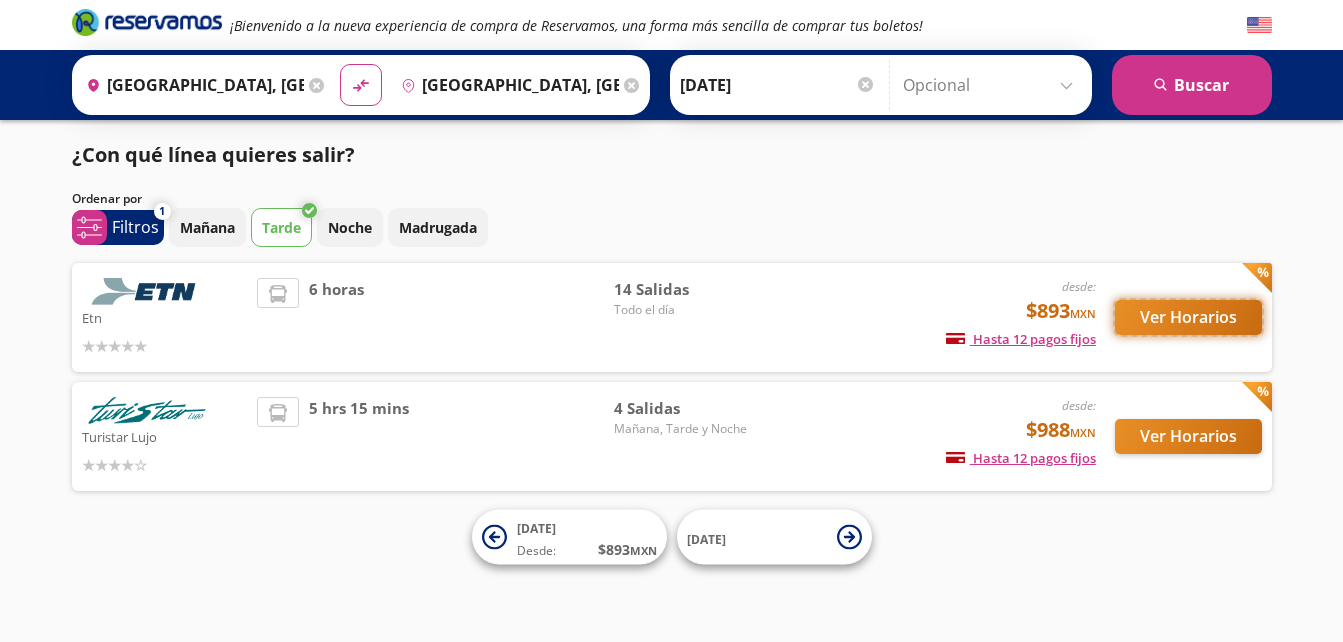 click on "Ver Horarios" at bounding box center (1188, 317) 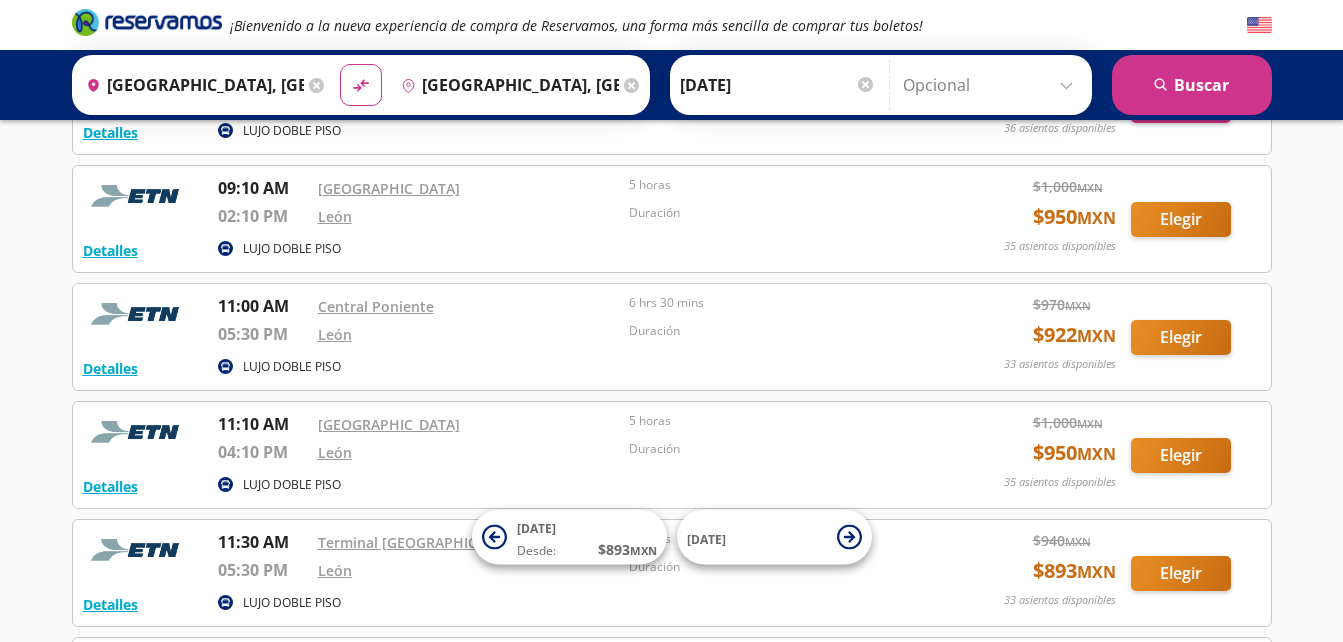 scroll, scrollTop: 390, scrollLeft: 0, axis: vertical 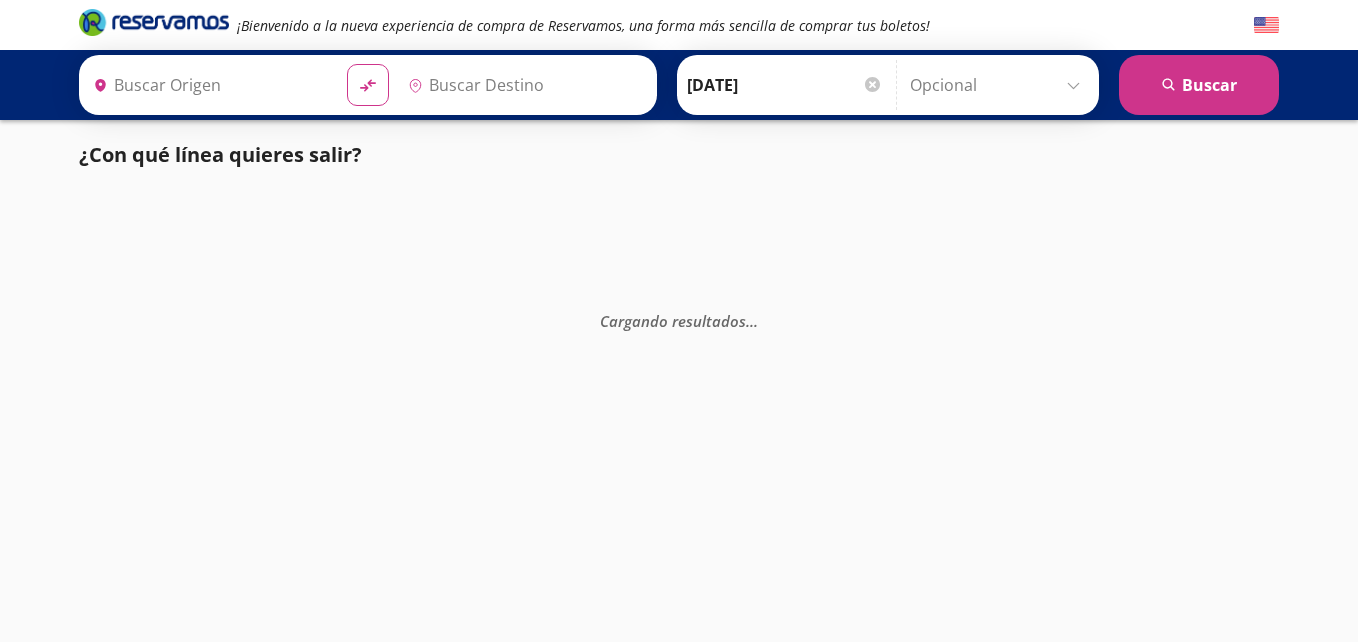 type on "[GEOGRAPHIC_DATA], [GEOGRAPHIC_DATA]" 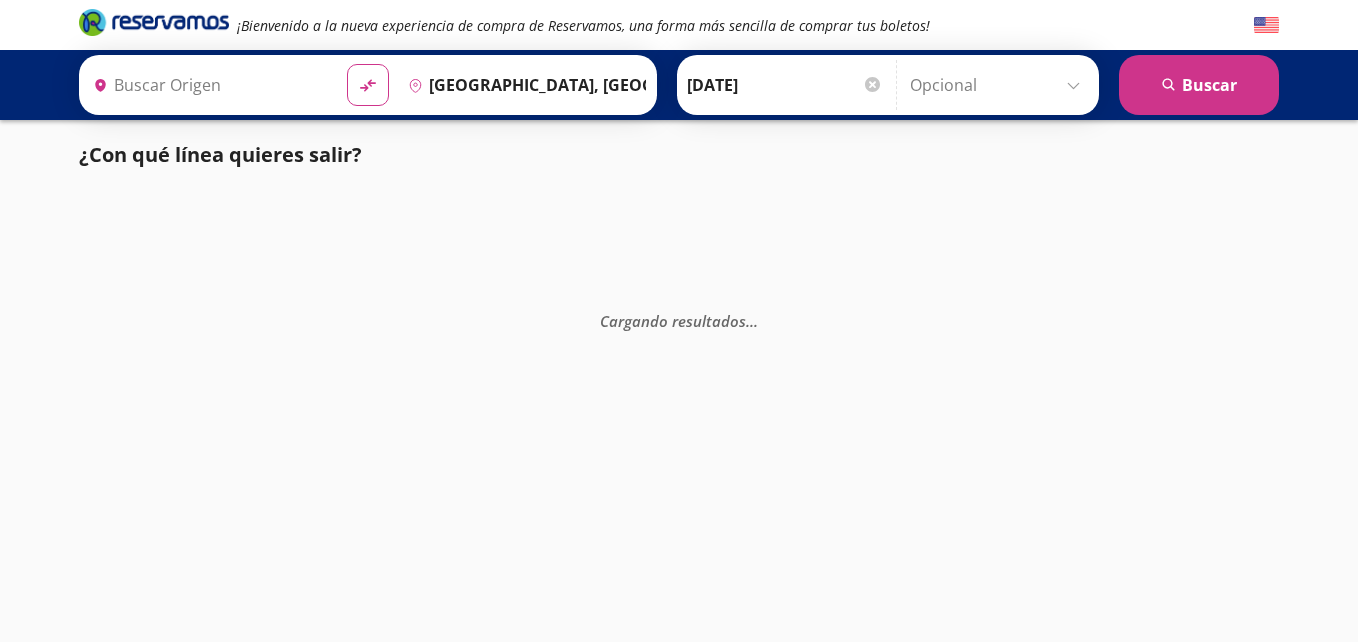 type on "[GEOGRAPHIC_DATA], [GEOGRAPHIC_DATA]" 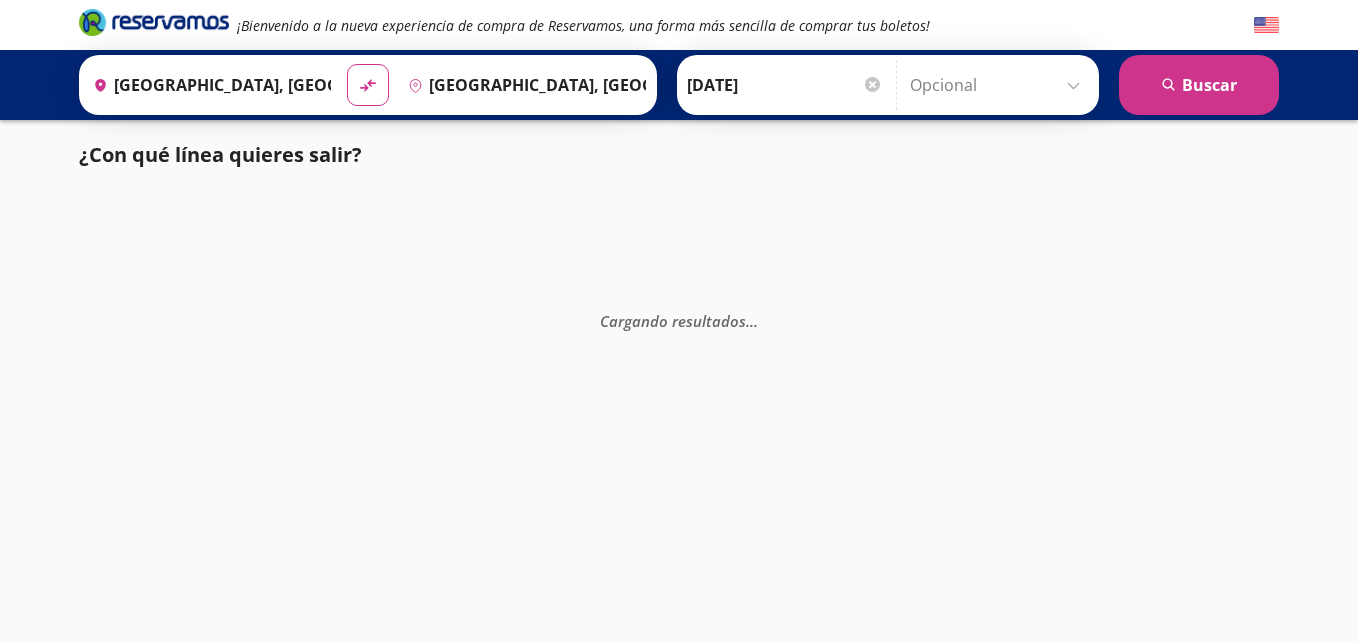 scroll, scrollTop: 0, scrollLeft: 0, axis: both 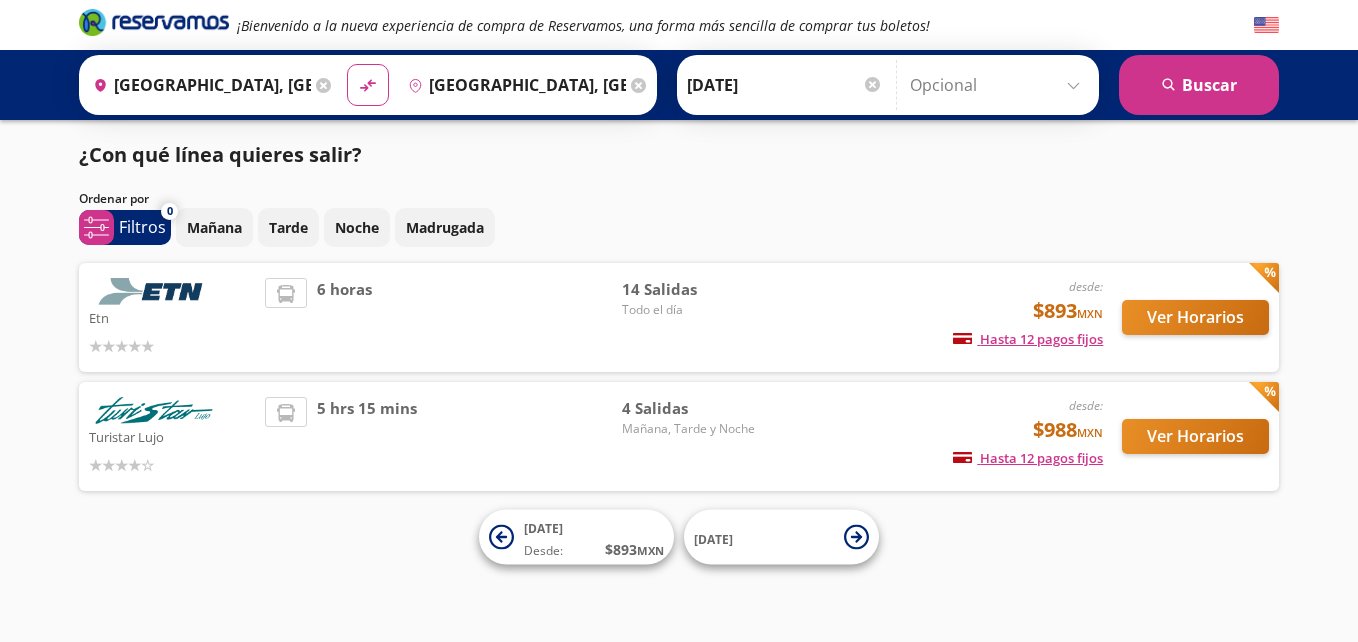 click at bounding box center (1266, 25) 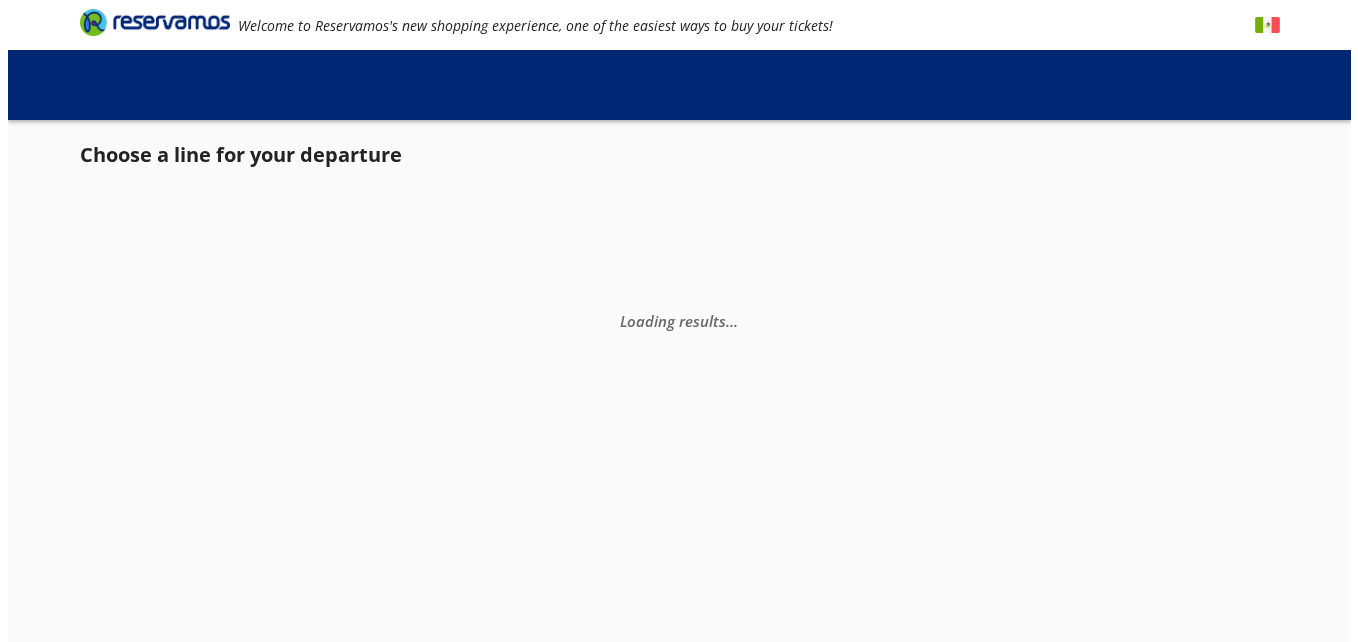 scroll, scrollTop: 0, scrollLeft: 0, axis: both 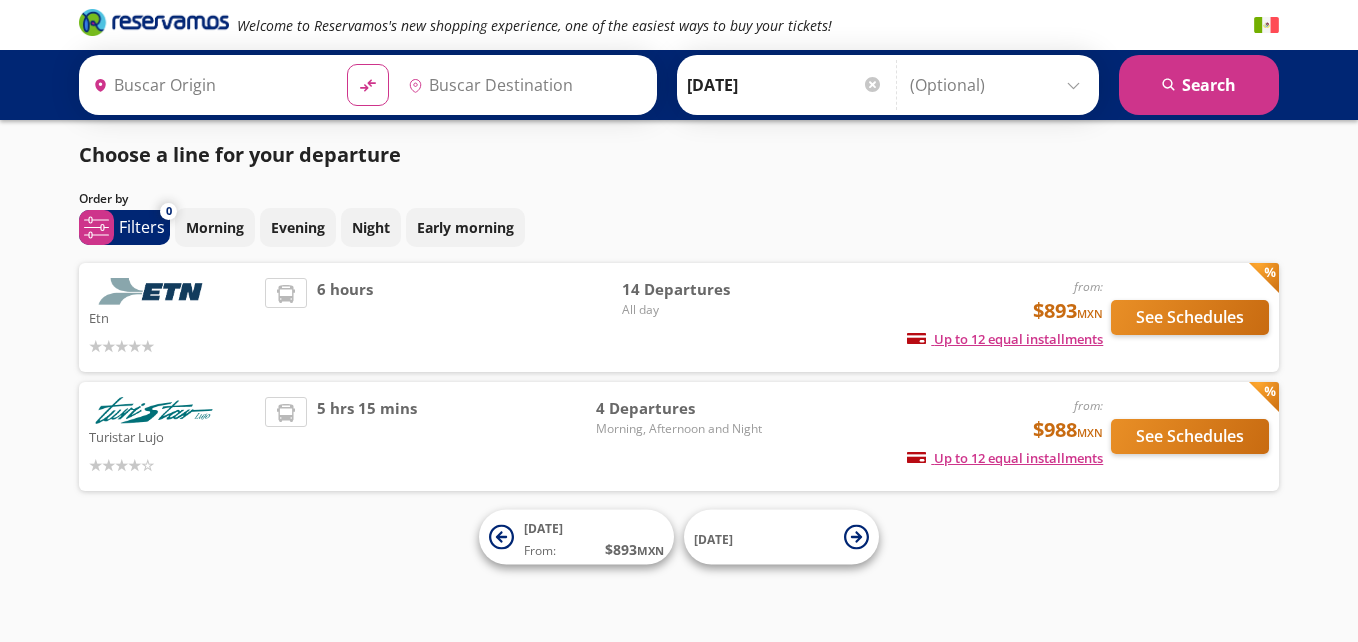 type on "[GEOGRAPHIC_DATA], [GEOGRAPHIC_DATA]" 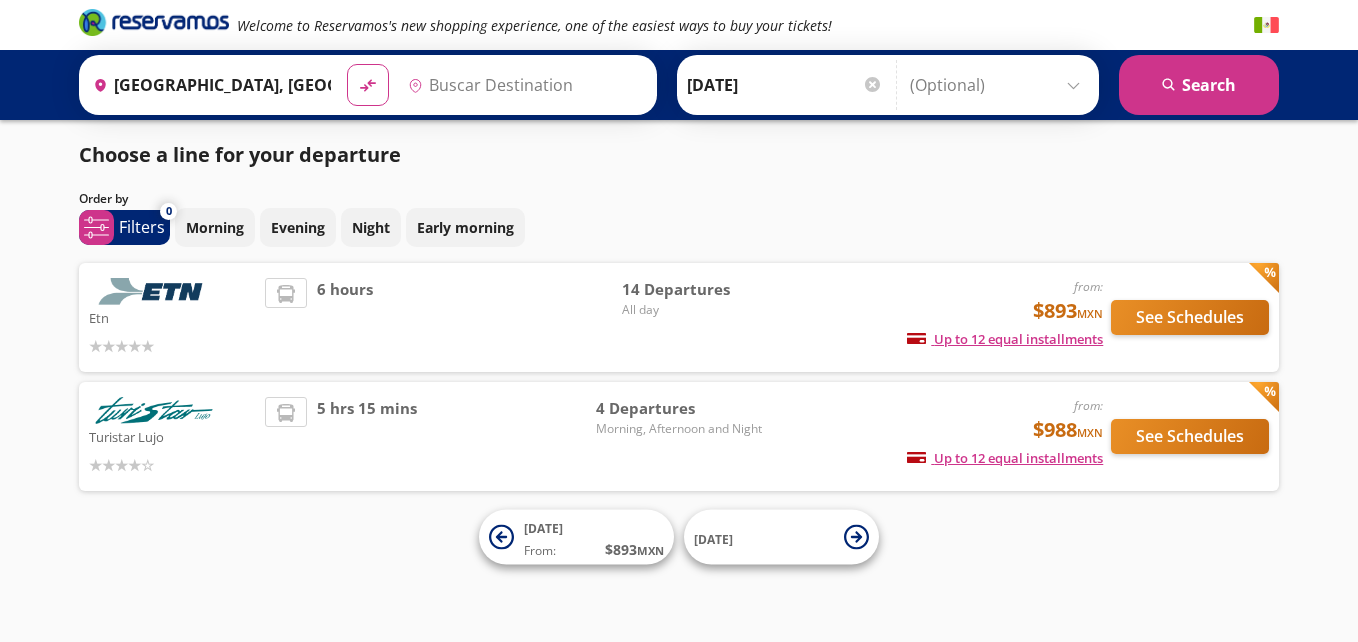 type on "[GEOGRAPHIC_DATA], [GEOGRAPHIC_DATA]" 